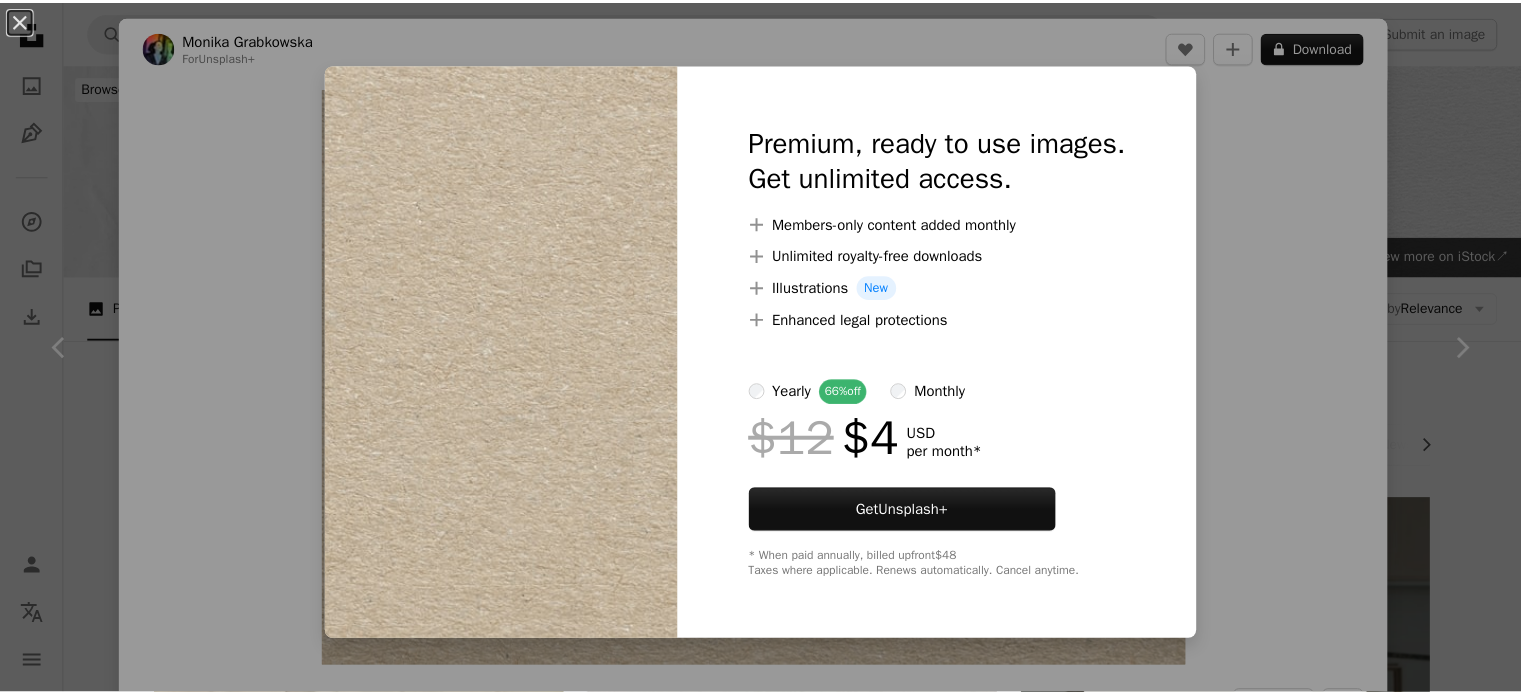 scroll, scrollTop: 3642, scrollLeft: 0, axis: vertical 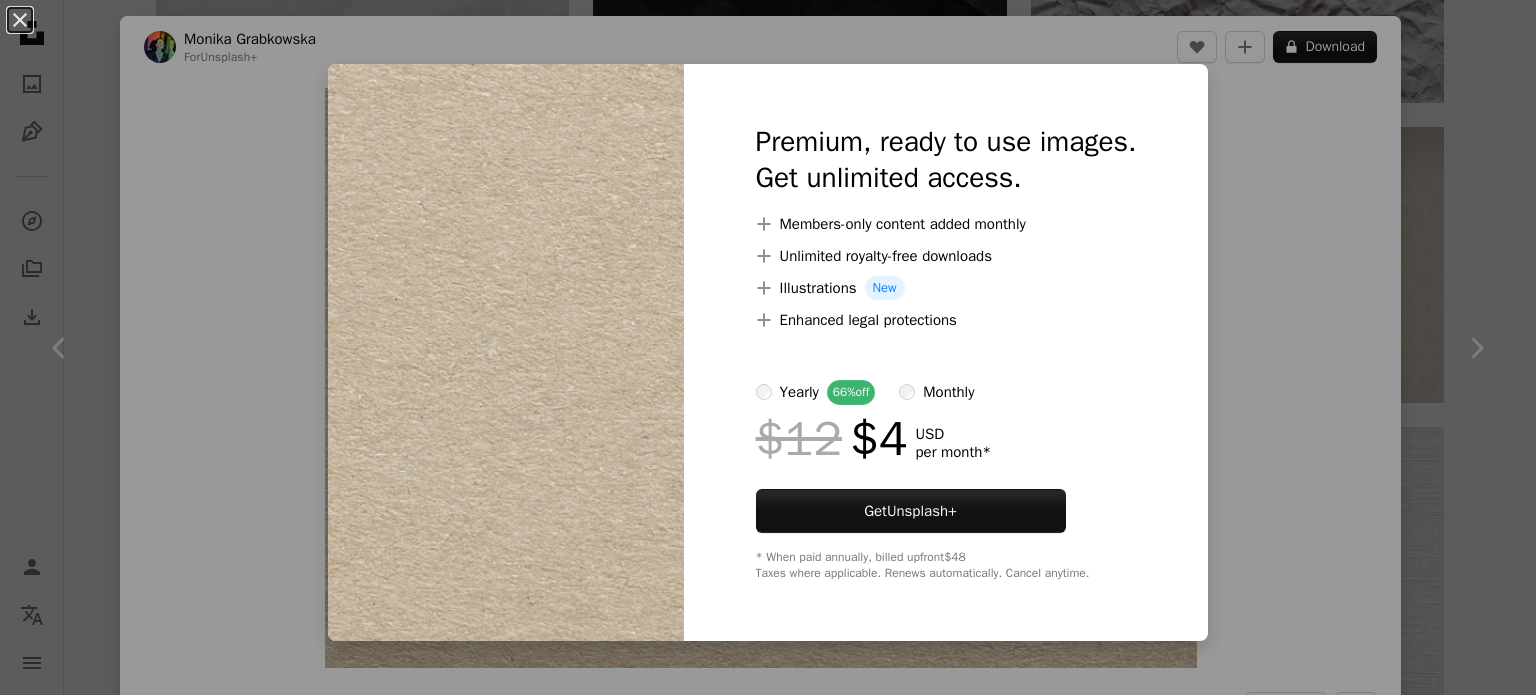 click on "An X shape Premium, ready to use images. Get unlimited access. A plus sign Members-only content added monthly A plus sign Unlimited royalty-free downloads A plus sign Illustrations  New A plus sign Enhanced legal protections yearly 66%  off monthly $12   $4 USD per month * Get  Unsplash+ * When paid annually, billed upfront  $48 Taxes where applicable. Renews automatically. Cancel anytime." at bounding box center (768, 347) 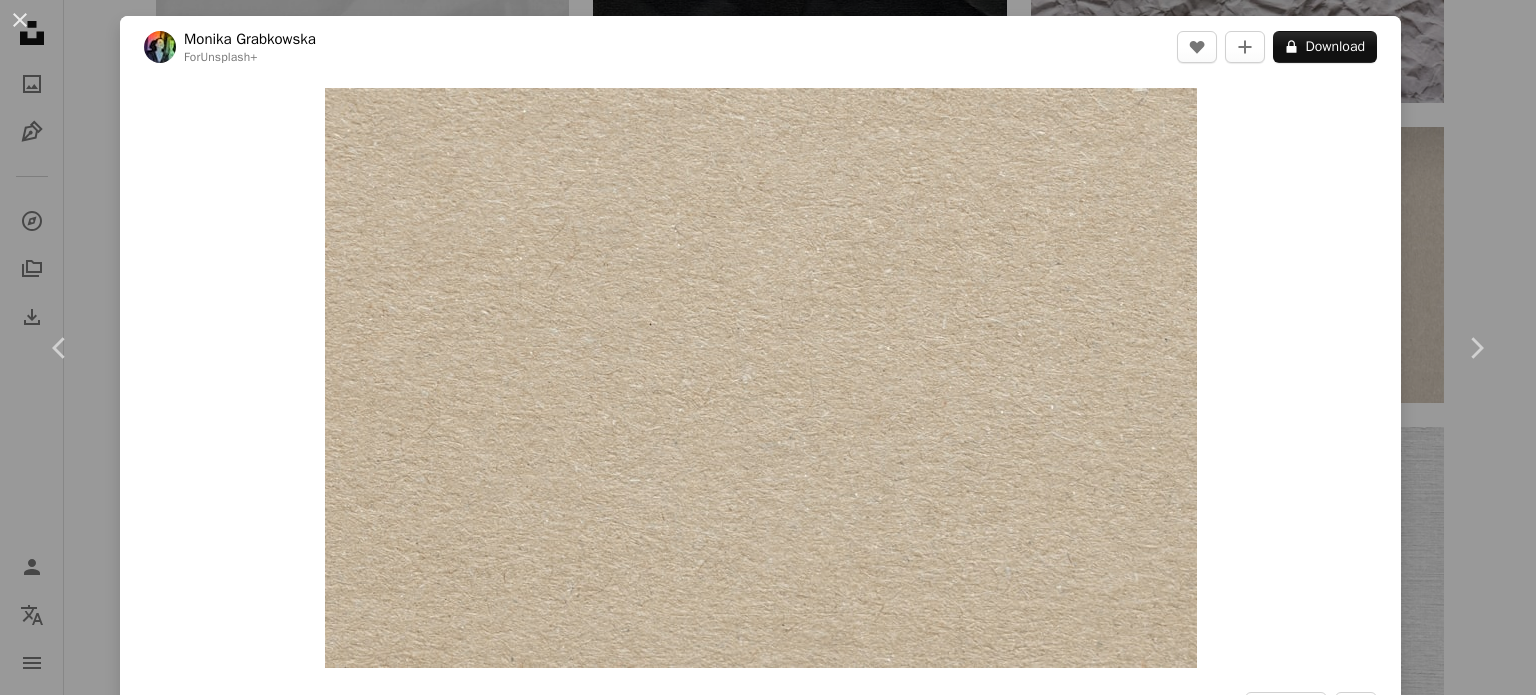 click on "An X shape Chevron left Chevron right Monika Grabkowska For  Unsplash+ A heart A plus sign A lock Download Zoom in A forward-right arrow Share More Actions Calendar outlined Published on  [MONTH] [DAY], [YEAR] Camera NIKON CORPORATION, NIKON Z 7 Safety Licensed under the  Unsplash+ License wallpaper background 1,000,000+ Free Images texture paper paper background background texture wedding background white paper texture white paper stone texture beige background textured background background pattern neutral texture background paper wedding invite muted tones textured wedding background Free stock photos From this series Chevron right Plus sign for Unsplash+ Plus sign for Unsplash+ Plus sign for Unsplash+ Plus sign for Unsplash+ Plus sign for Unsplash+ Plus sign for Unsplash+ Plus sign for Unsplash+ Plus sign for Unsplash+ Plus sign for Unsplash+ Related images Plus sign for Unsplash+ A heart A plus sign Patrycja Jadach For  Unsplash+ A lock Download Plus sign for Unsplash+ A heart A plus sign Diana Light For" at bounding box center (768, 347) 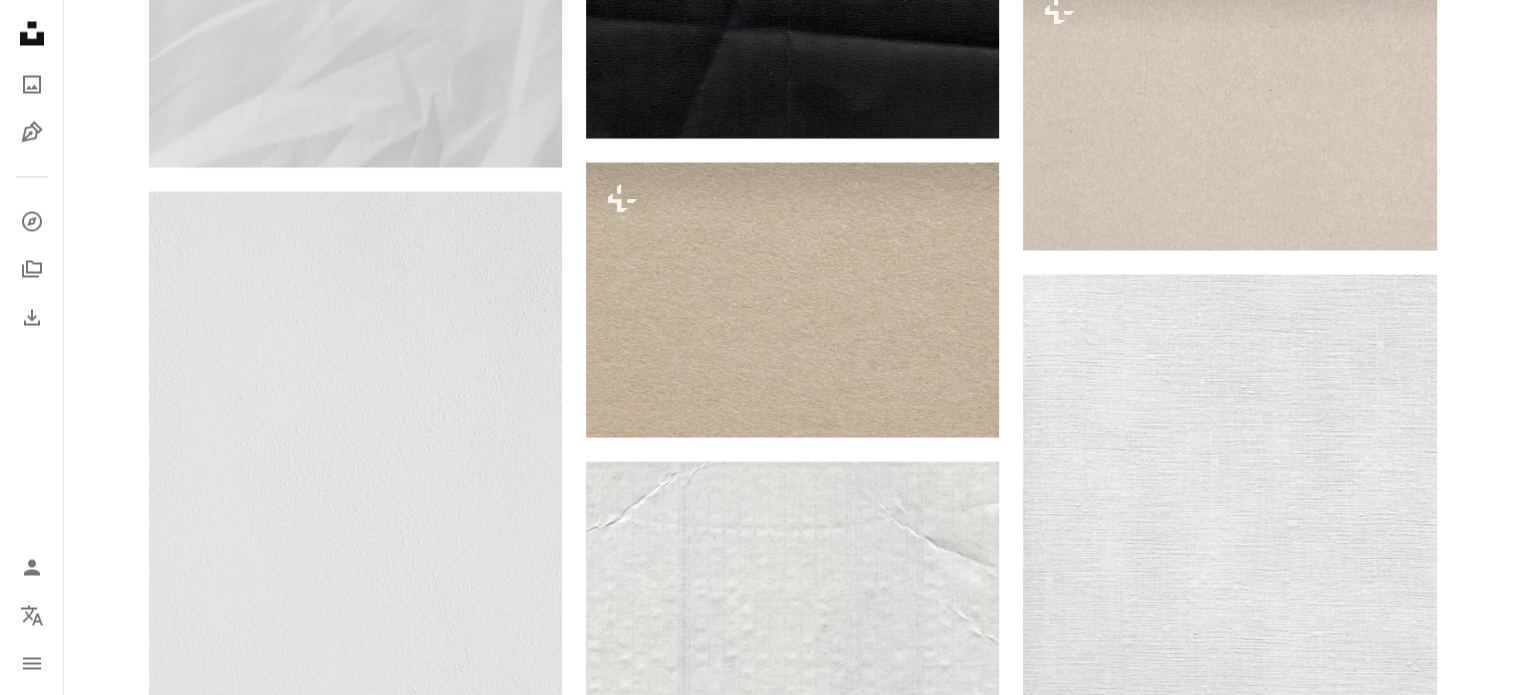 scroll, scrollTop: 4142, scrollLeft: 0, axis: vertical 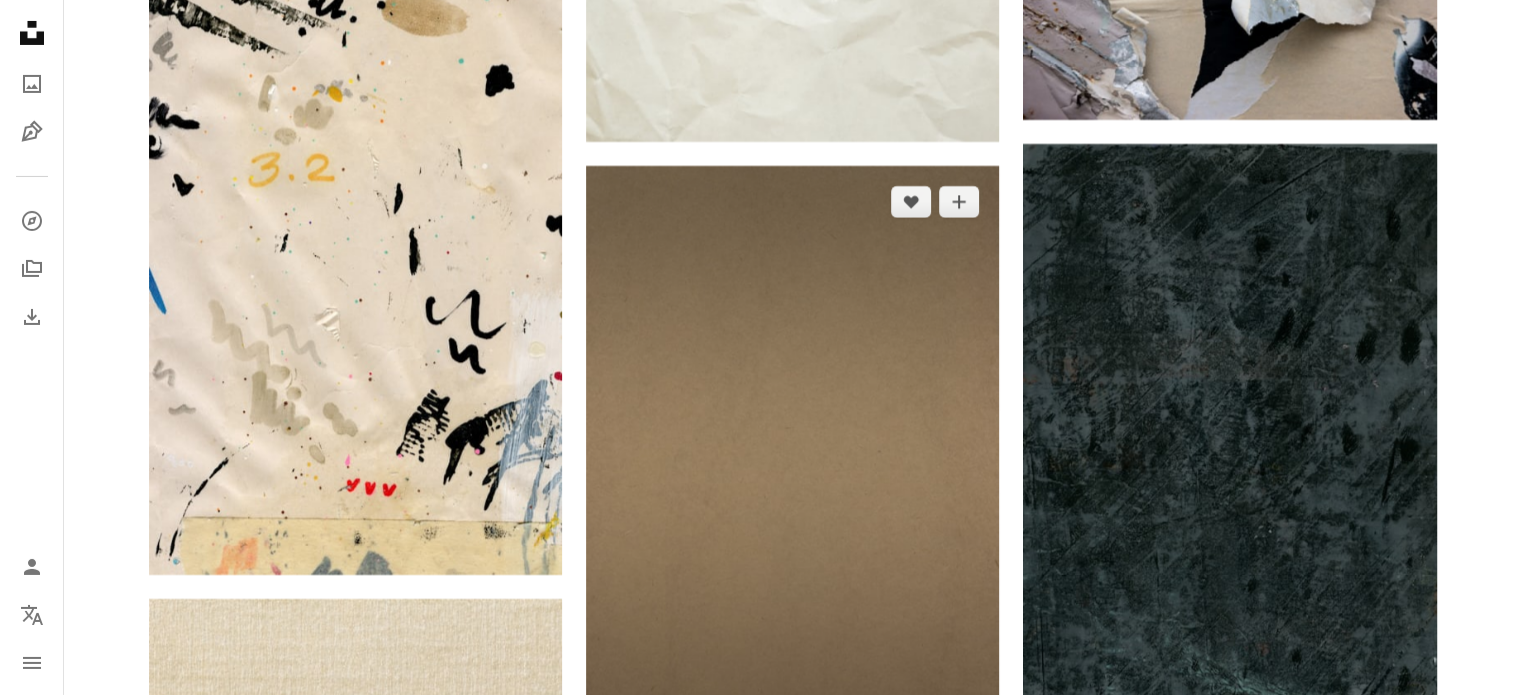 click at bounding box center (792, 458) 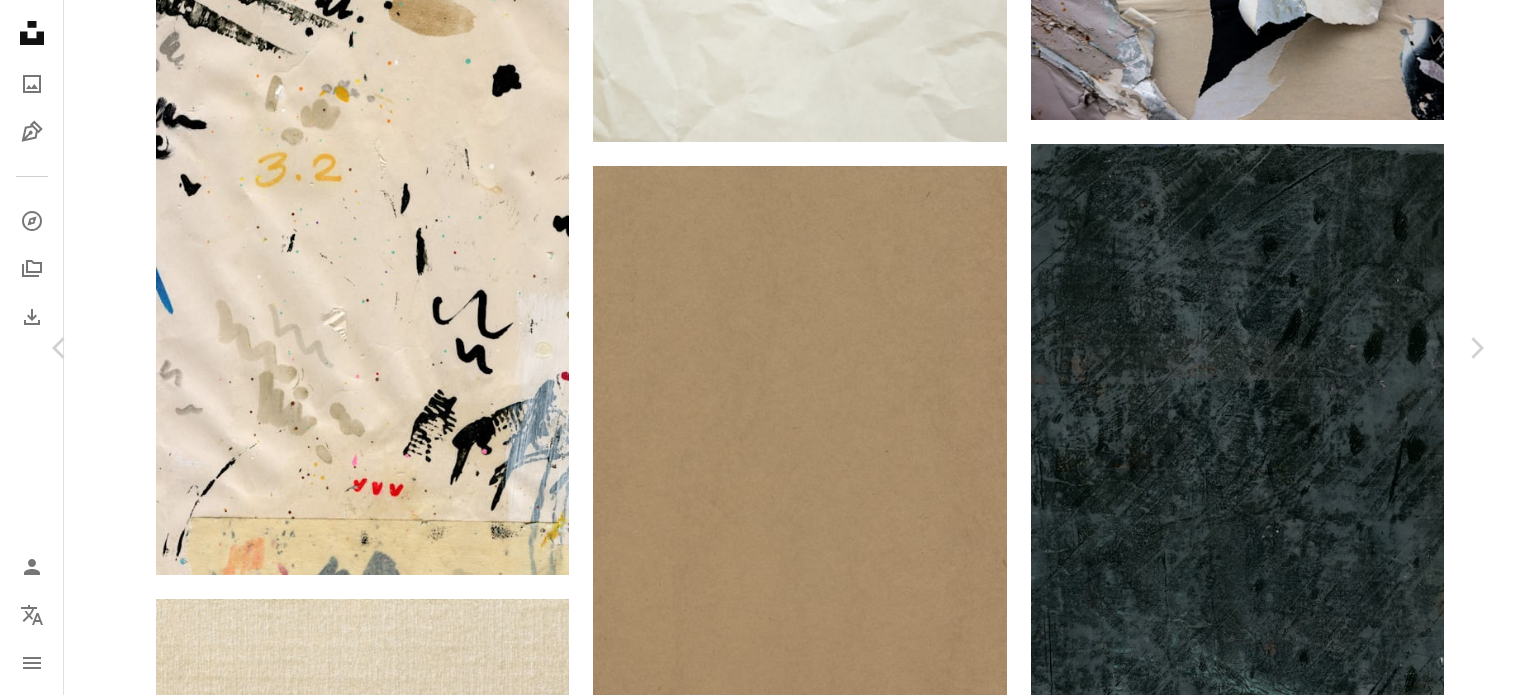 click on "Download free" at bounding box center [1287, 5720] 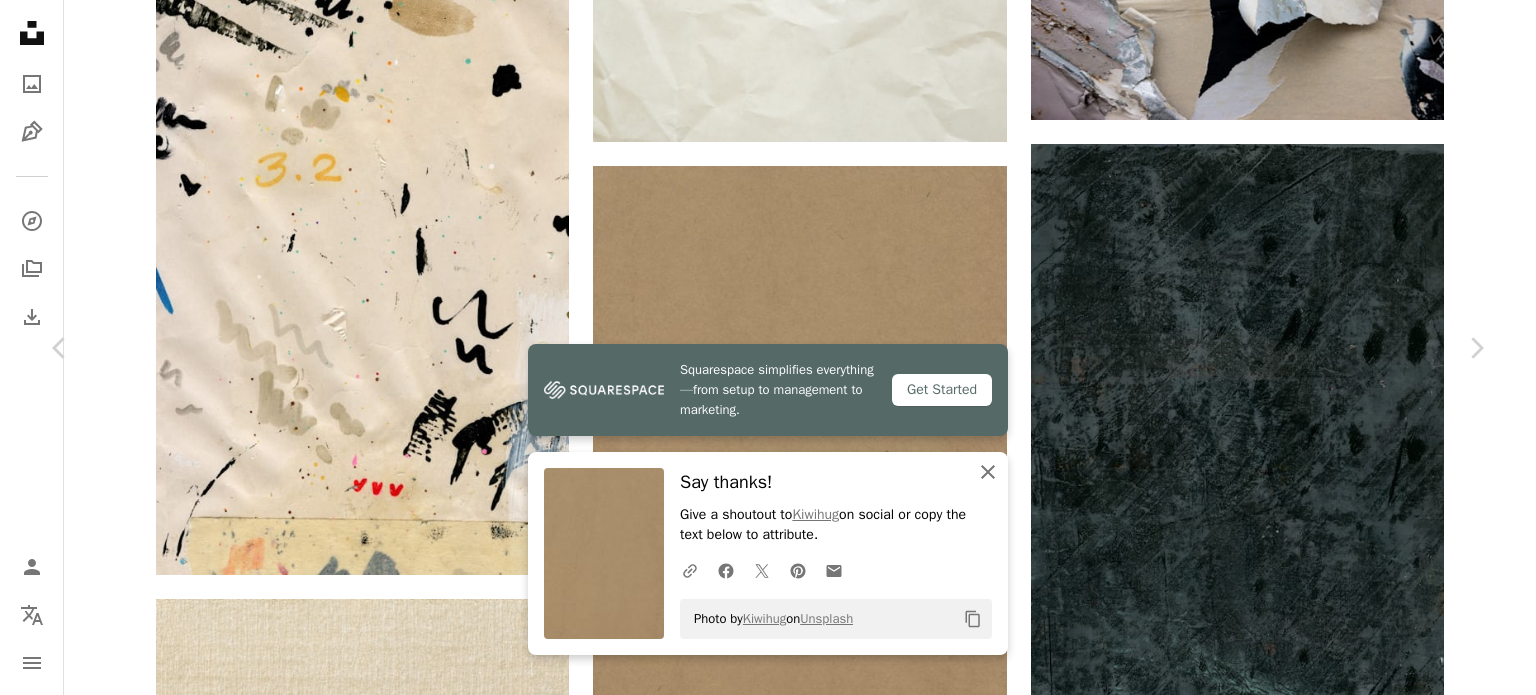 click on "An X shape" 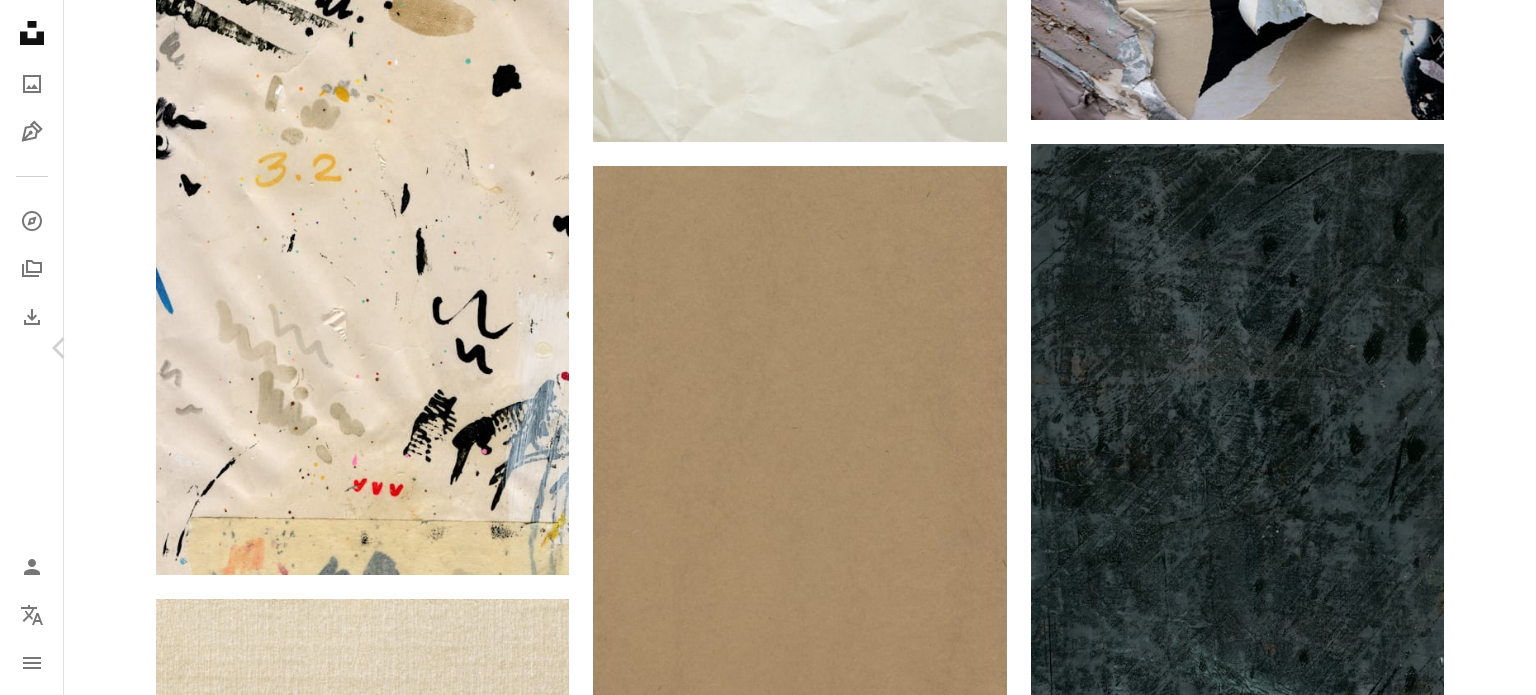 click on "Chevron right" at bounding box center [1476, 348] 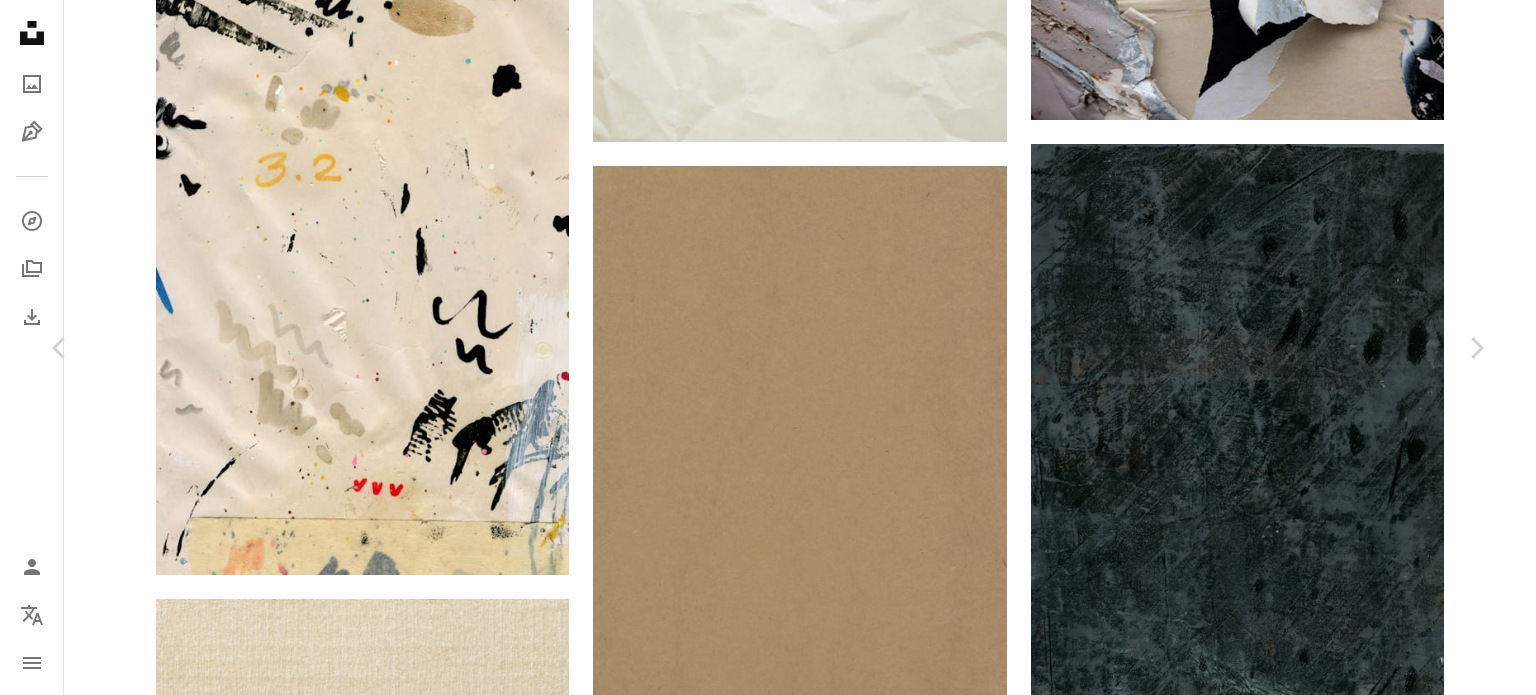 click on "**********" at bounding box center [768, -8316] 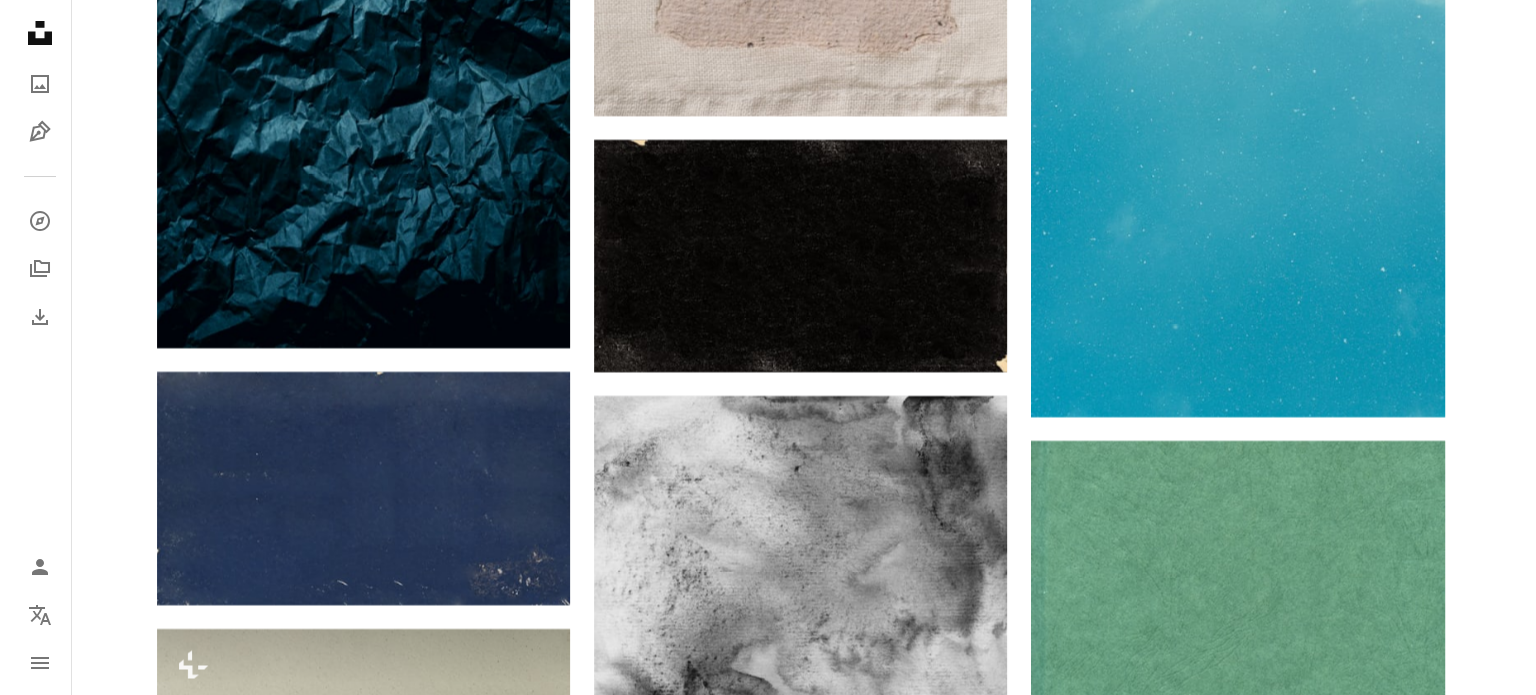 scroll, scrollTop: 30204, scrollLeft: 0, axis: vertical 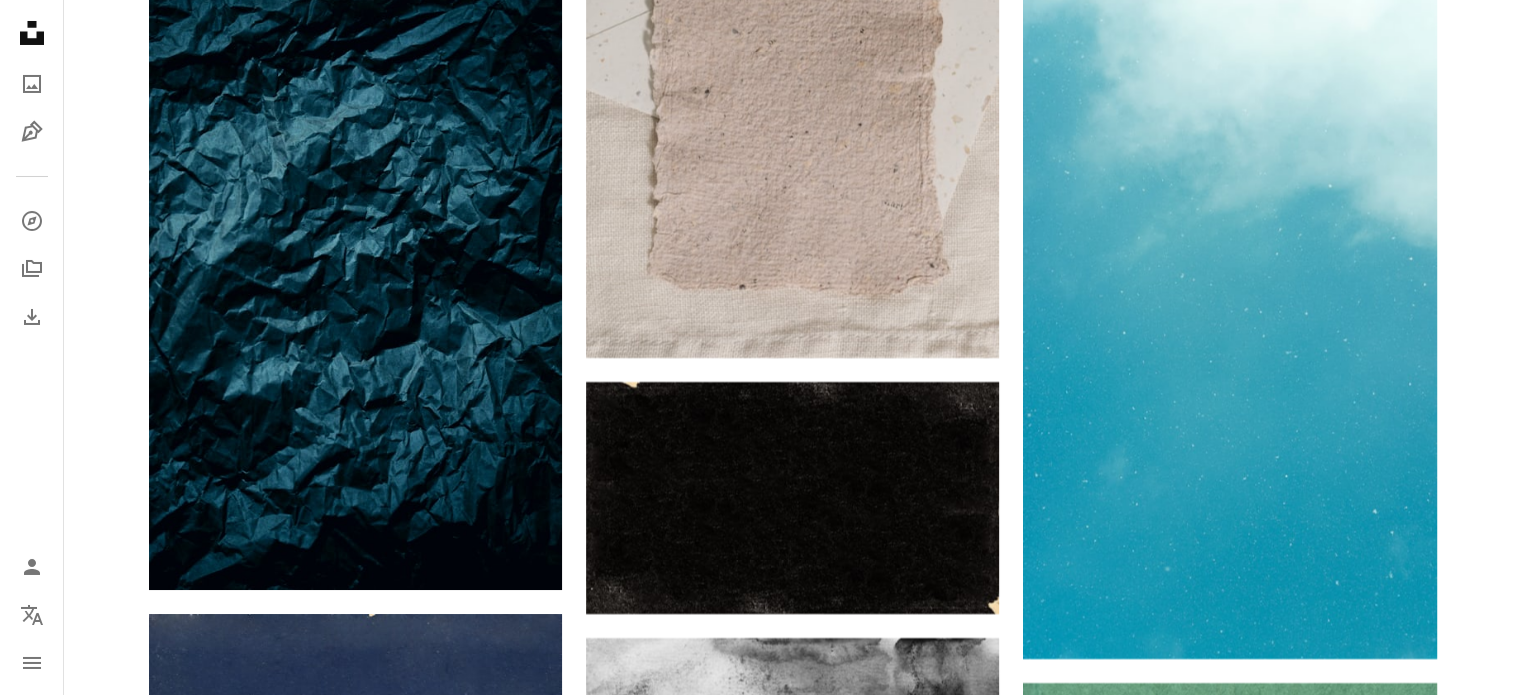 click at bounding box center [355, 1008] 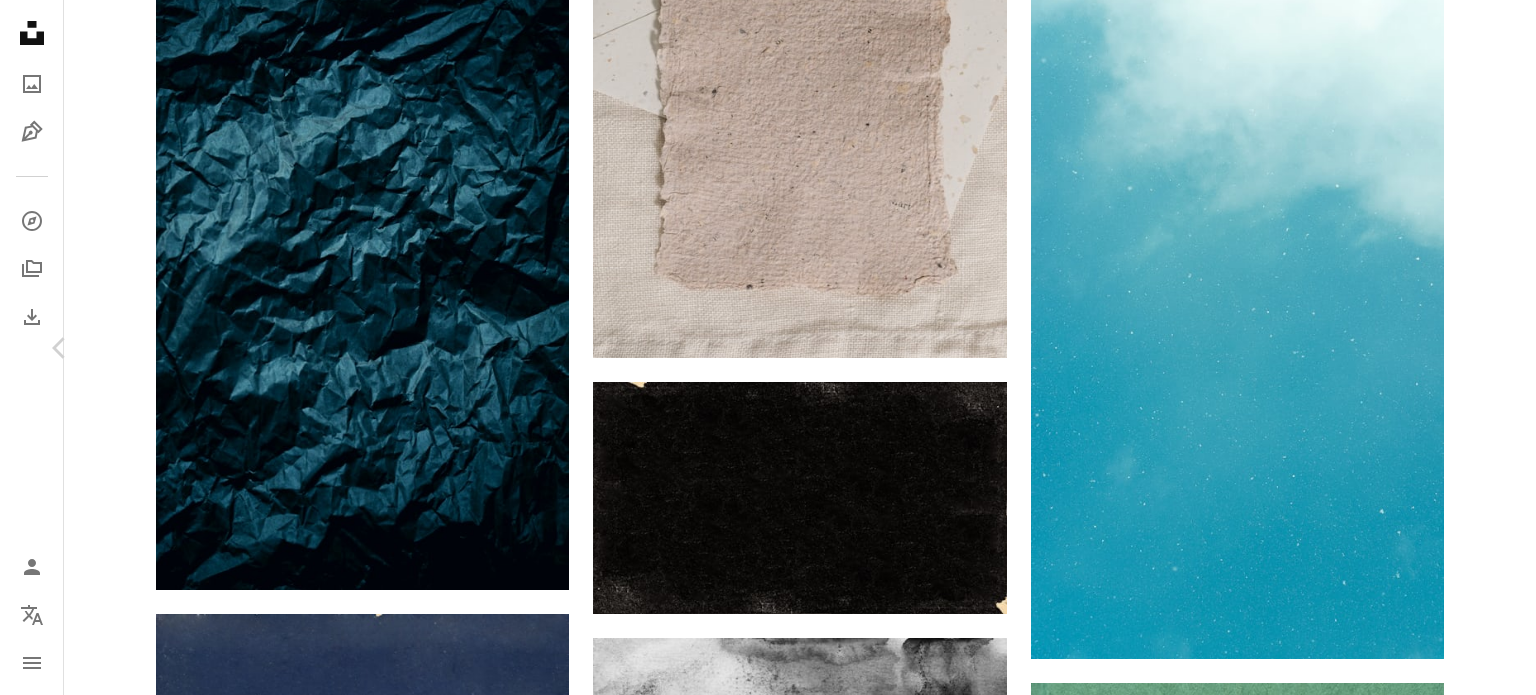 click on "Chevron right" at bounding box center (1476, 348) 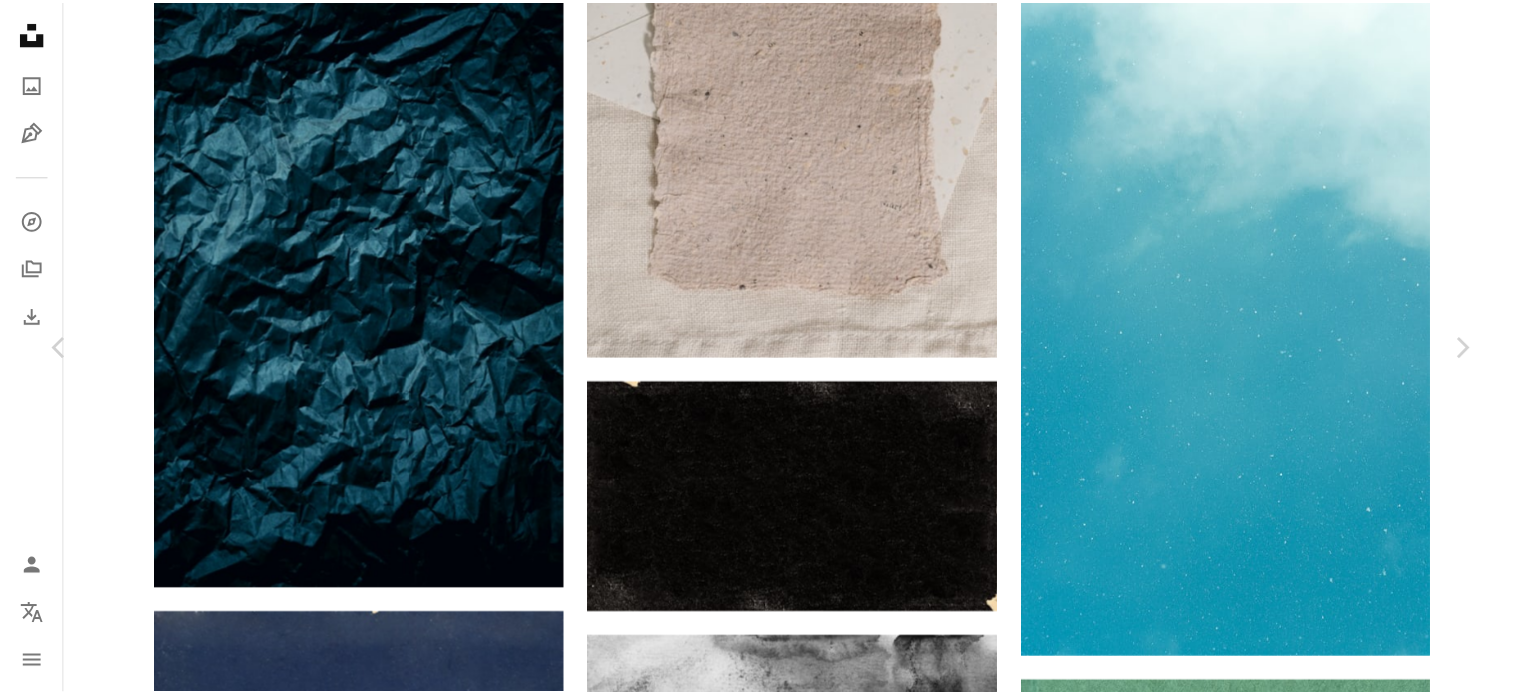 scroll, scrollTop: 238, scrollLeft: 0, axis: vertical 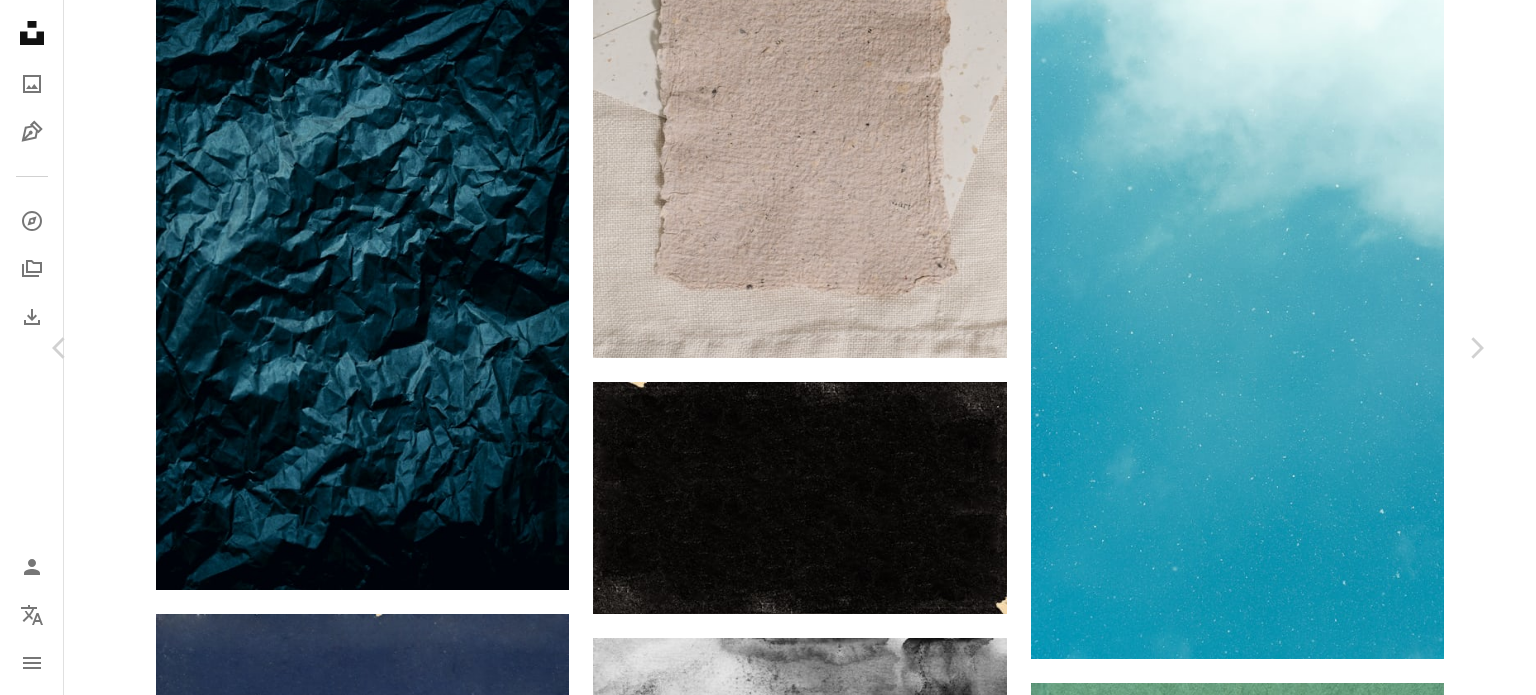 click on "macro photo of a 'growing paper sheet' with poppy seeds A map marker [CITY], [COUNTRY] Calendar outlined Published on [MONTH] [DAY], [YEAR] Safety Free to use under the Unsplash License paper texture paper sustainability product photography biodegradable poppy seeds diagonal flower seeds macro texture paper sheets texture wall white netherlands lelystad Public domain images Browse premium related images on iStock | Save 20% with code UNSPLASH20 View more on iStock ↗ Related images A heart A plus sign Jack Church Available for hire A checkmark inside of a circle Arrow pointing down Plus sign for Unsplash+ A heart A plus sign Karolina Grabowska For Unsplash+ A lock Download A heart A plus sign Praveen kumar Mathivanan Arrow pointing down A heart A plus sign A heart" at bounding box center (768, 4808) 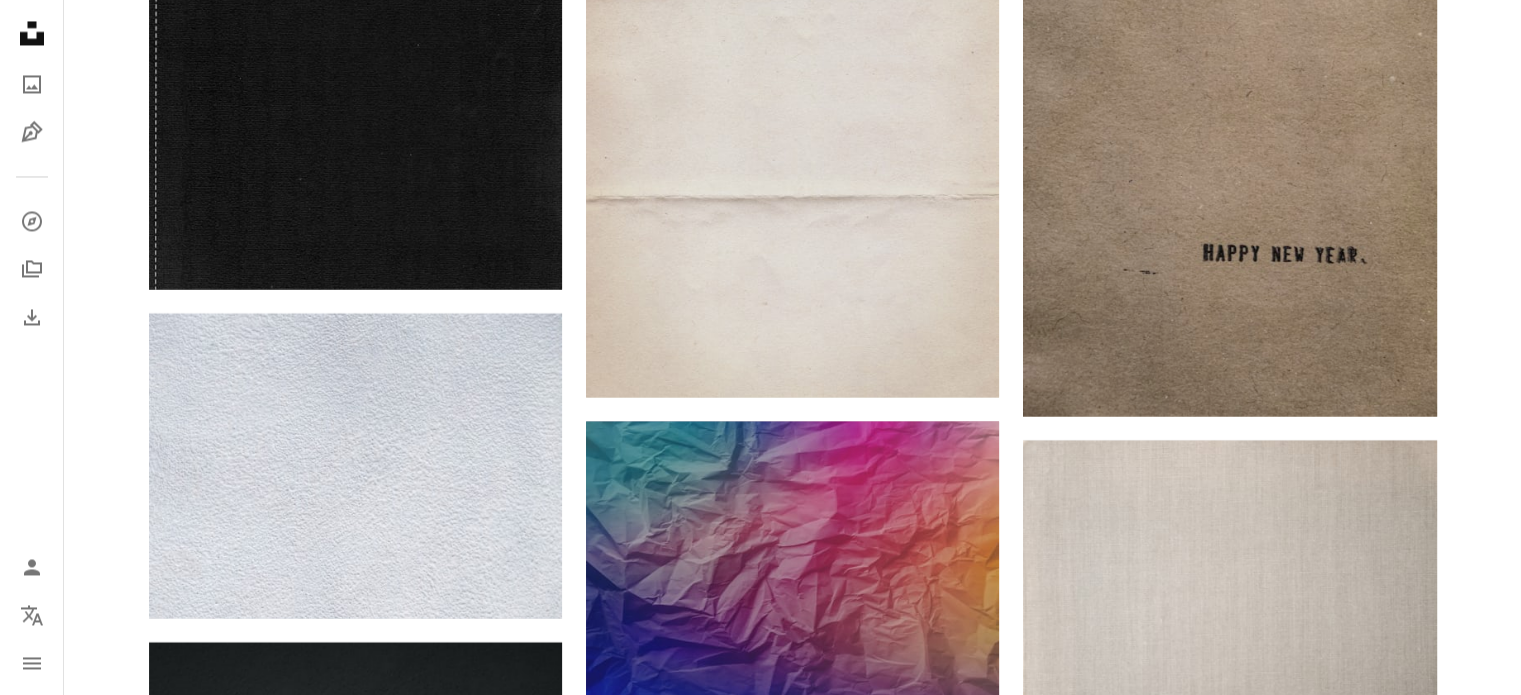 scroll, scrollTop: 34404, scrollLeft: 0, axis: vertical 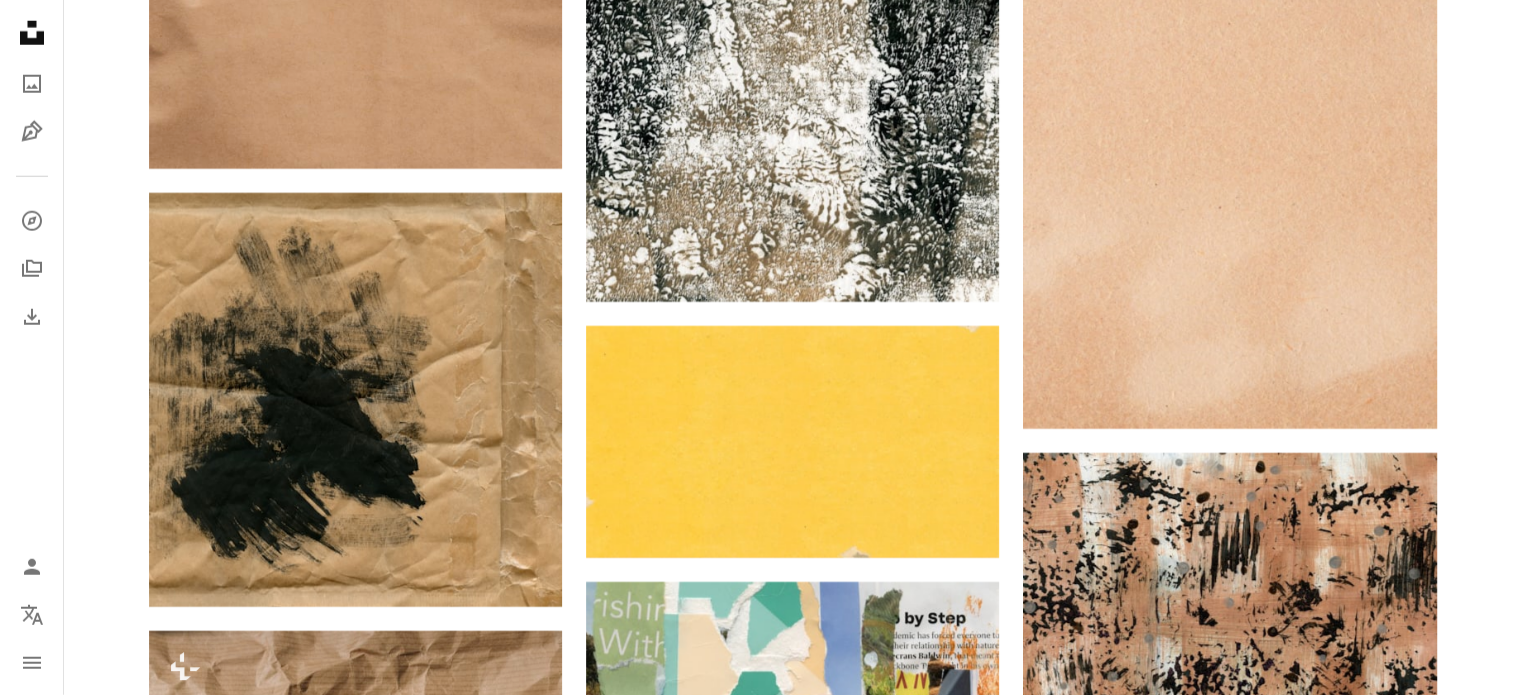click at bounding box center (1229, 1813) 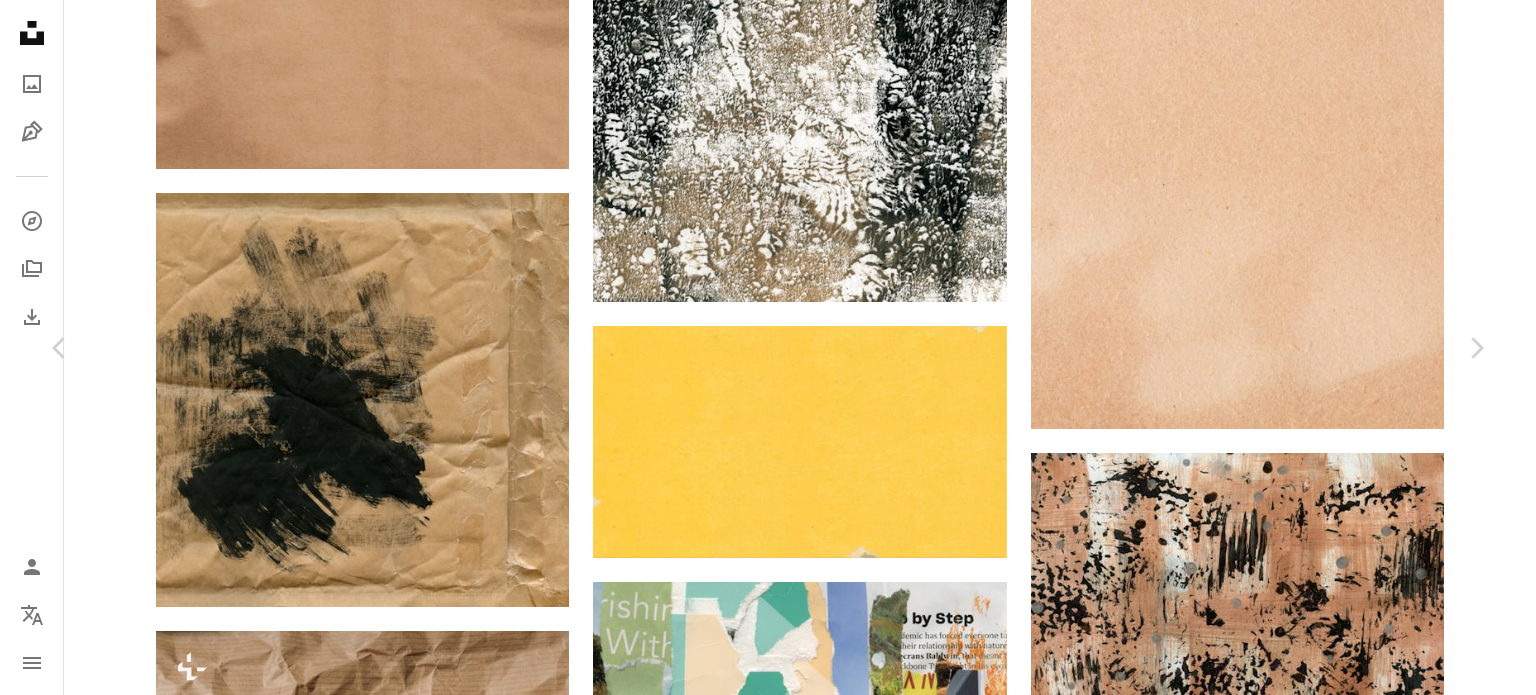 click on "Download free" at bounding box center [1287, 7756] 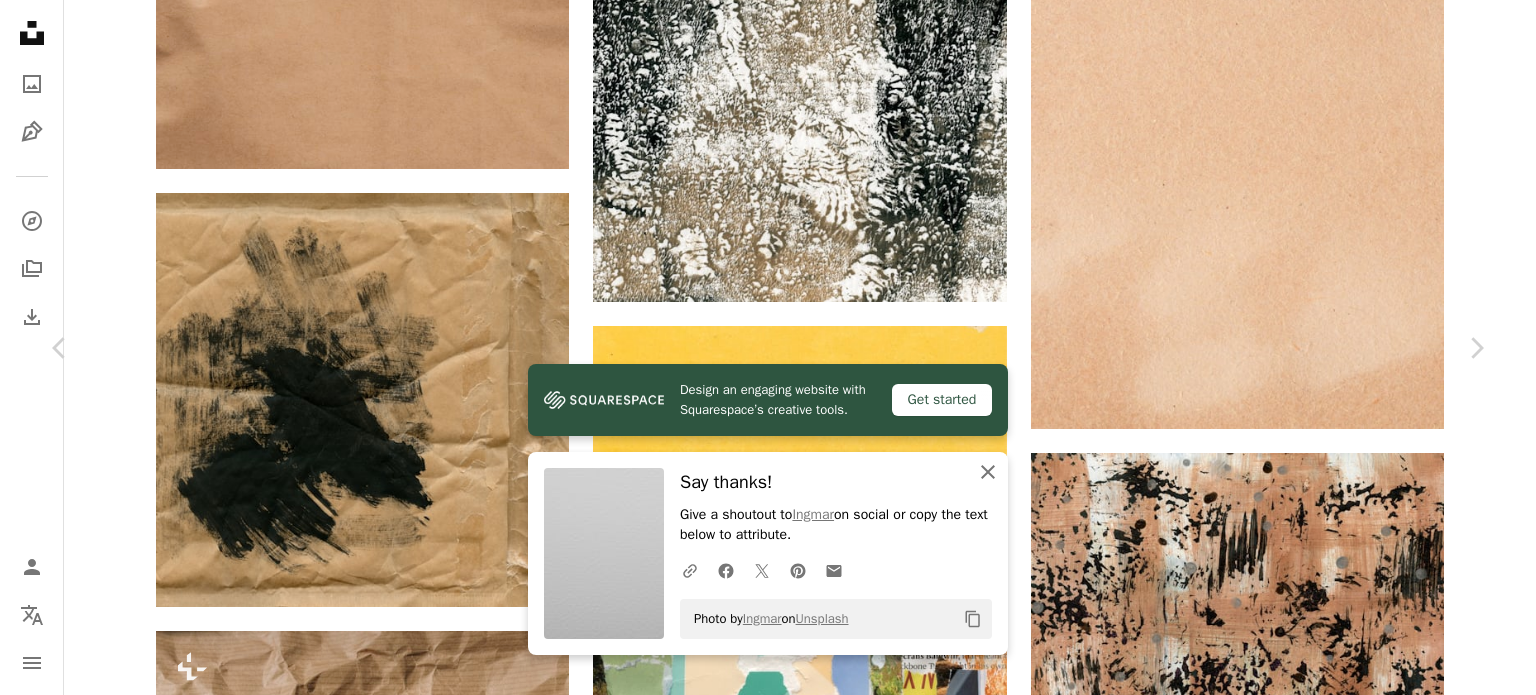 click 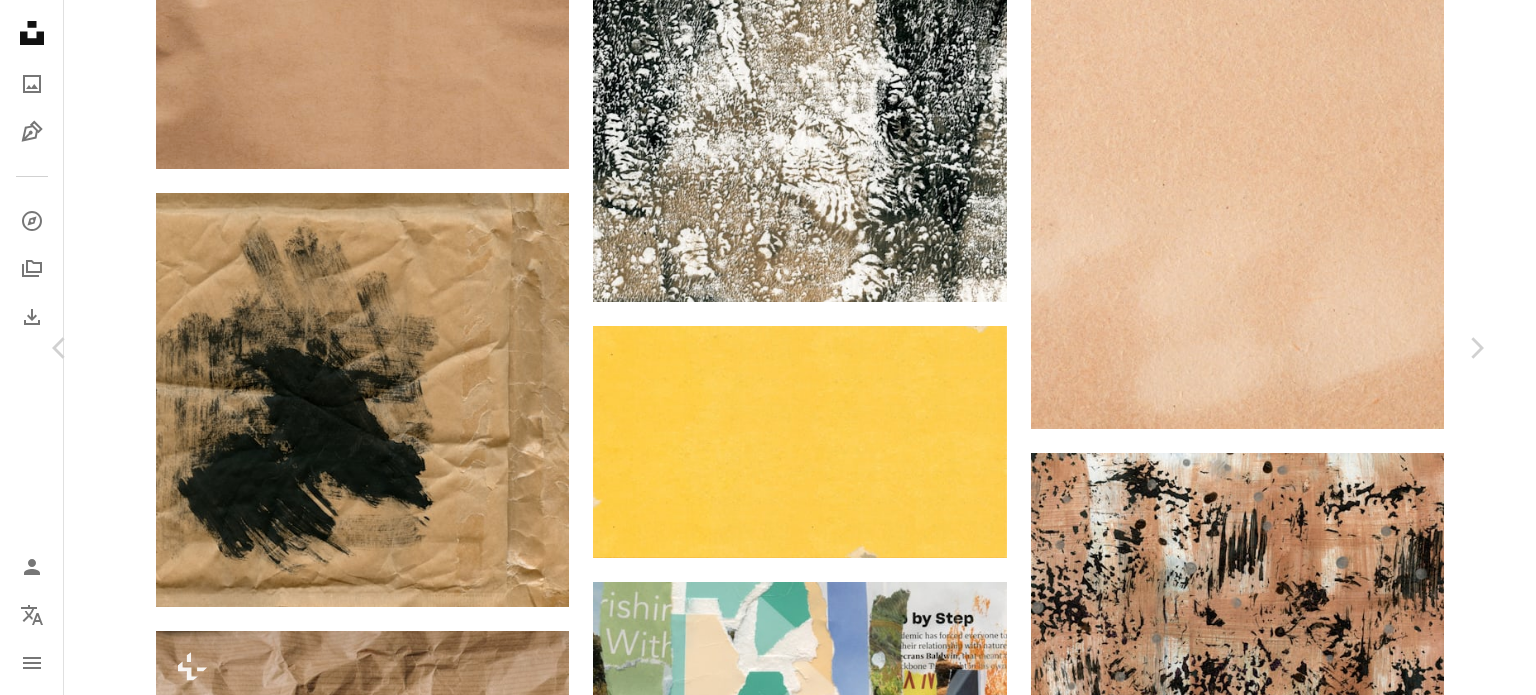 click on "An X shape Chevron left Chevron right Ingmar cinematicbyfuji A heart A plus sign Download free Chevron down Zoom in Views 25,483 Downloads 236 A forward-right arrow Share Info icon Info More Actions Calendar outlined Published on  [MONTH] [DAY], [YEAR] Camera FUJIFILM, X-T30 II Safety Free to use under the  Unsplash License texture paper texture paper pattern grey design white background home decor paper background backgrounds old texture textured white Free images Browse premium related images on iStock  |  Save 20% with code UNSPLASH20 View more on iStock  ↗ Related images A heart A plus sign - Kenny Arrow pointing down A heart A plus sign Clay LeConey Available for hire A checkmark inside of a circle Arrow pointing down Plus sign for Unsplash+ A heart A plus sign Annie Spratt For  Unsplash+ A lock Download A heart A plus sign shydzynr Arrow pointing down Plus sign for Unsplash+ A heart A plus sign Monika Borys For  Unsplash+ A lock Download A heart A plus sign Gabriel Komorov Arrow pointing down A heart For" at bounding box center (768, 8056) 